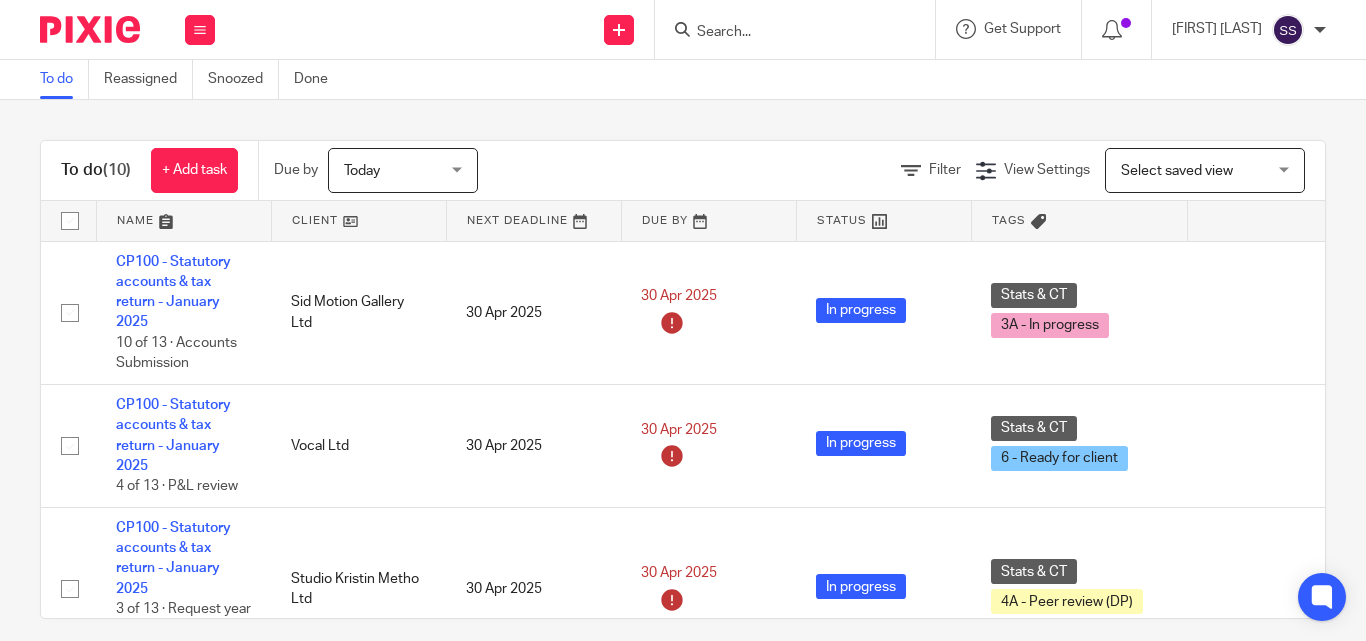 scroll, scrollTop: 0, scrollLeft: 0, axis: both 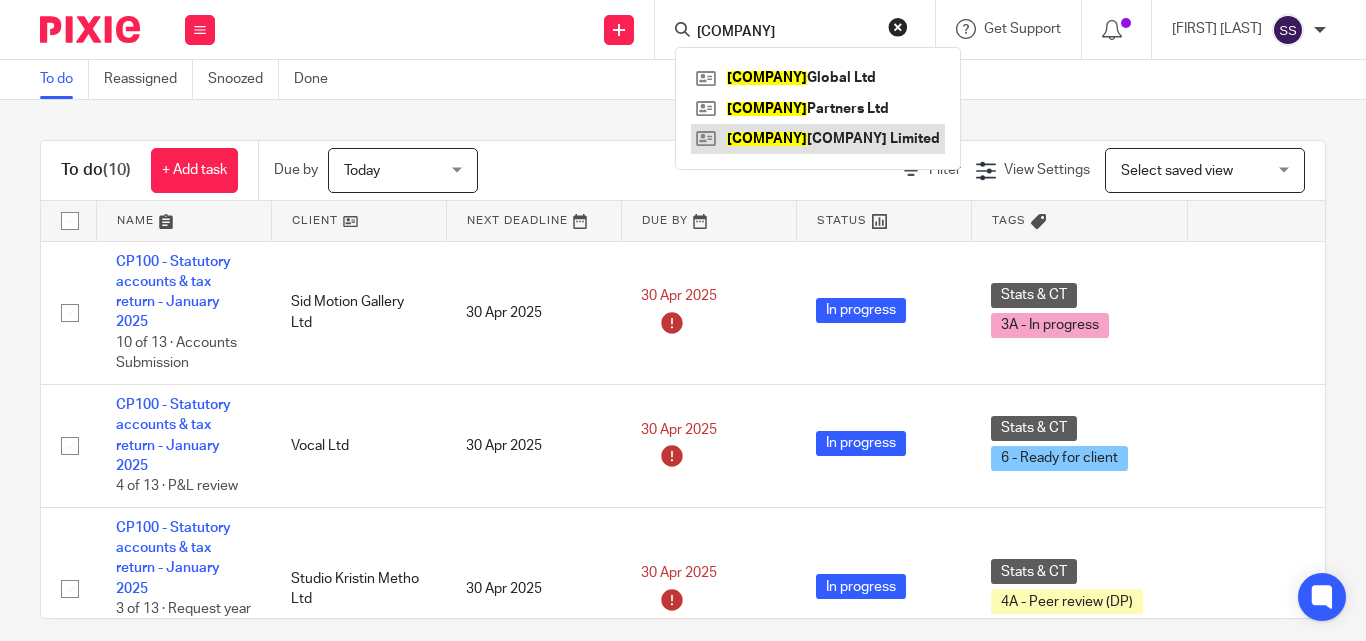 type on "[COMPANY]" 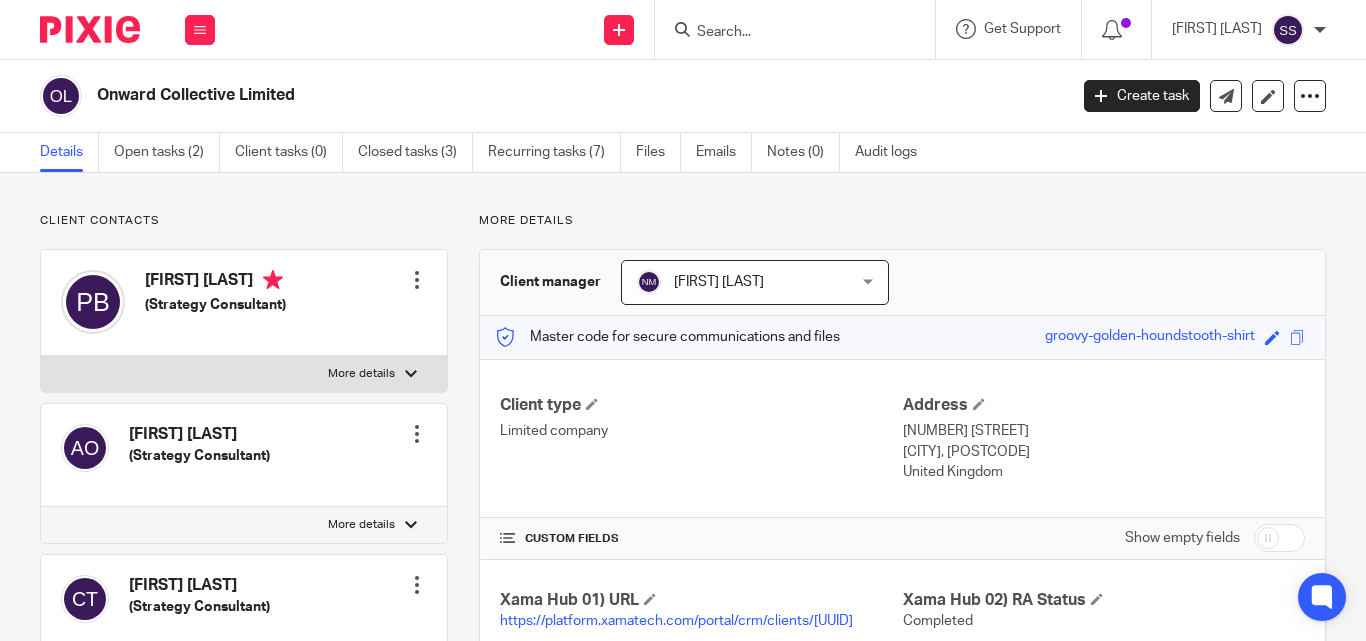 scroll, scrollTop: 0, scrollLeft: 0, axis: both 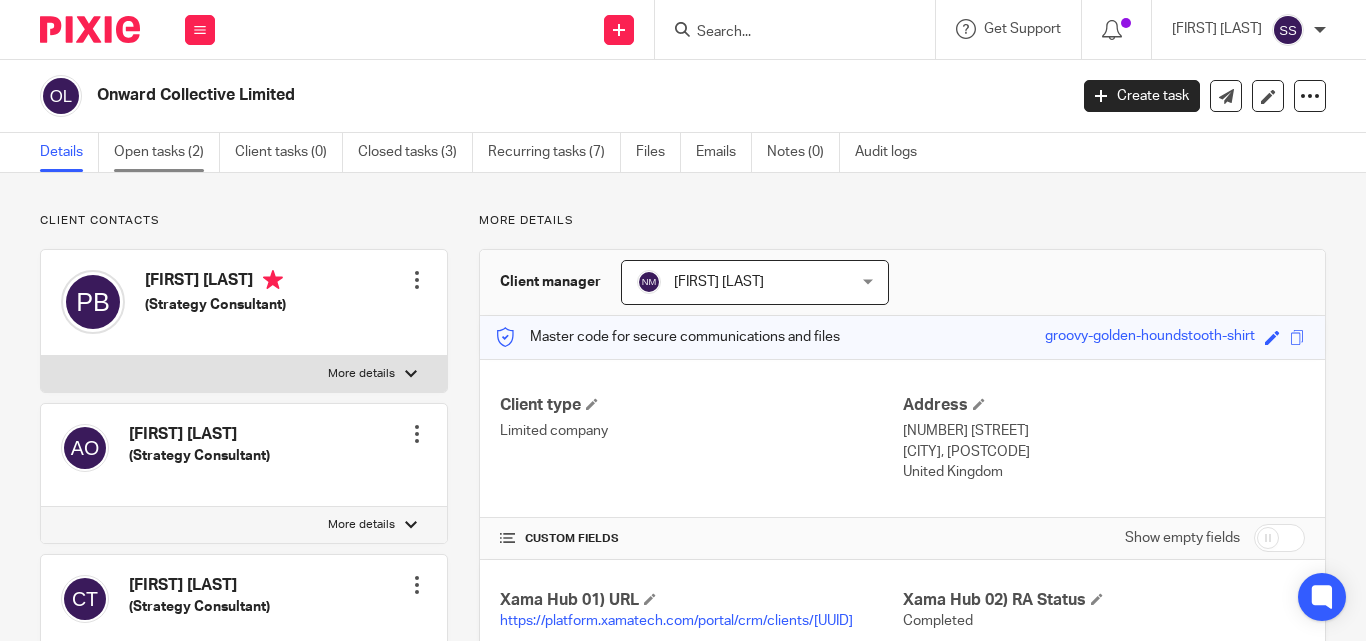click on "Open tasks (2)" at bounding box center [167, 152] 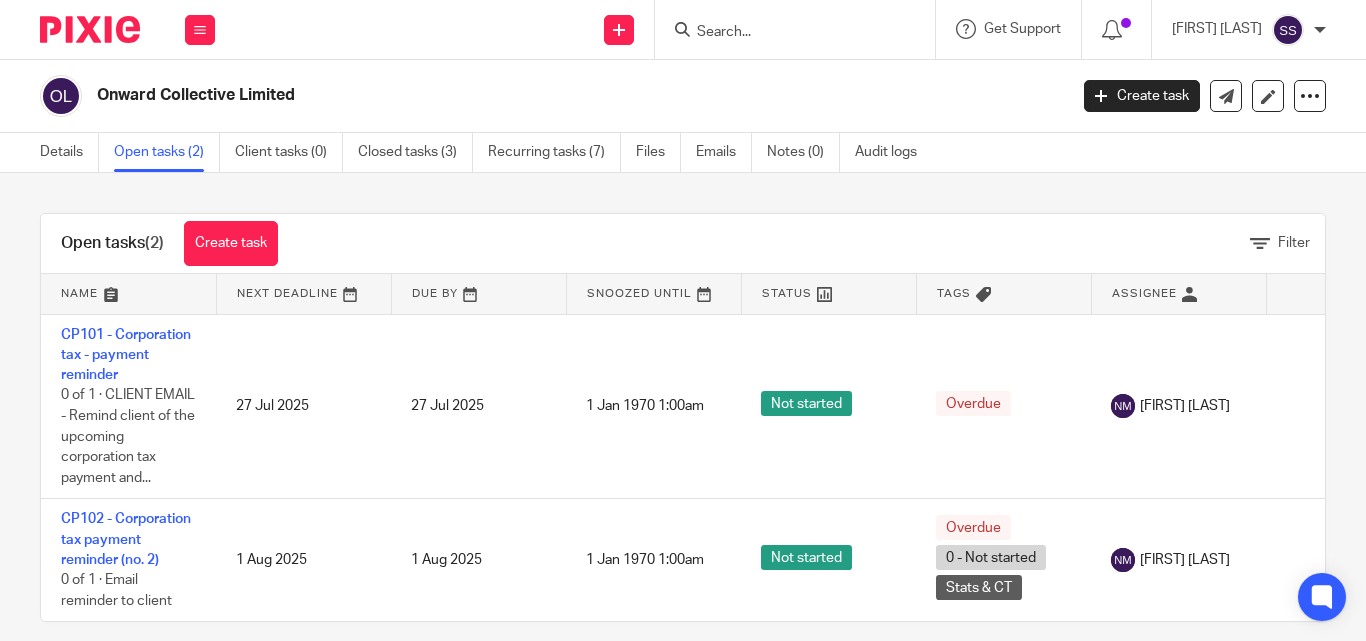 scroll, scrollTop: 0, scrollLeft: 0, axis: both 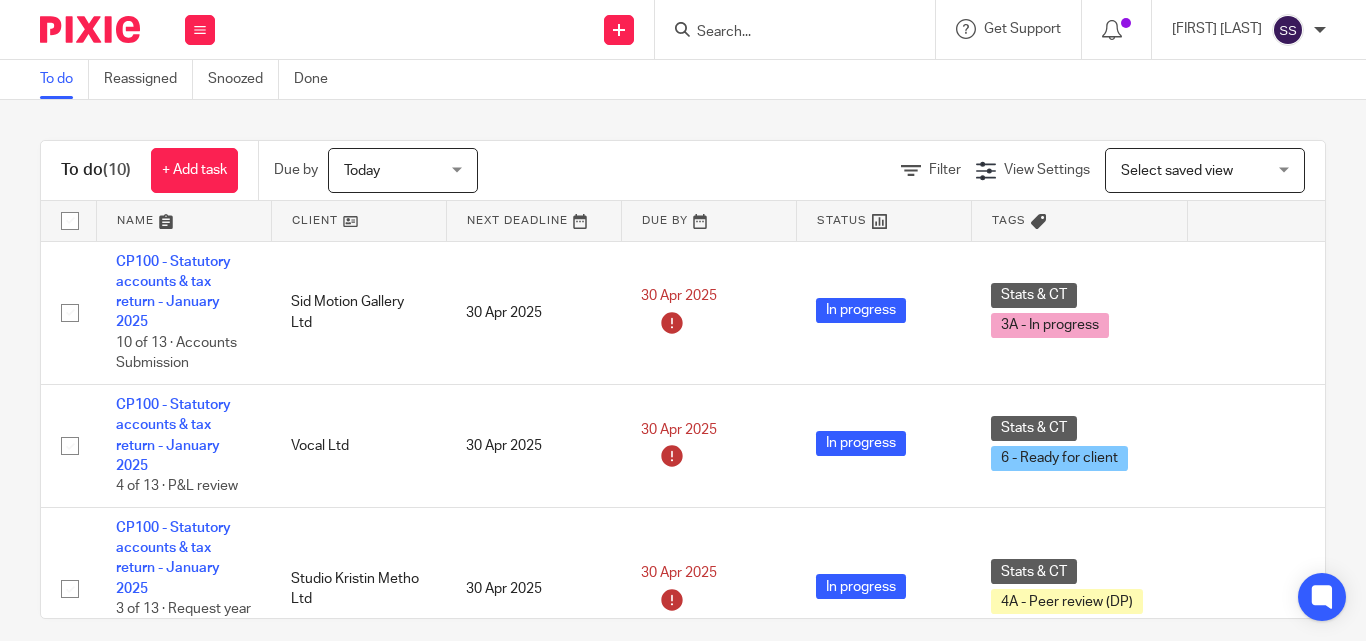 click at bounding box center (785, 33) 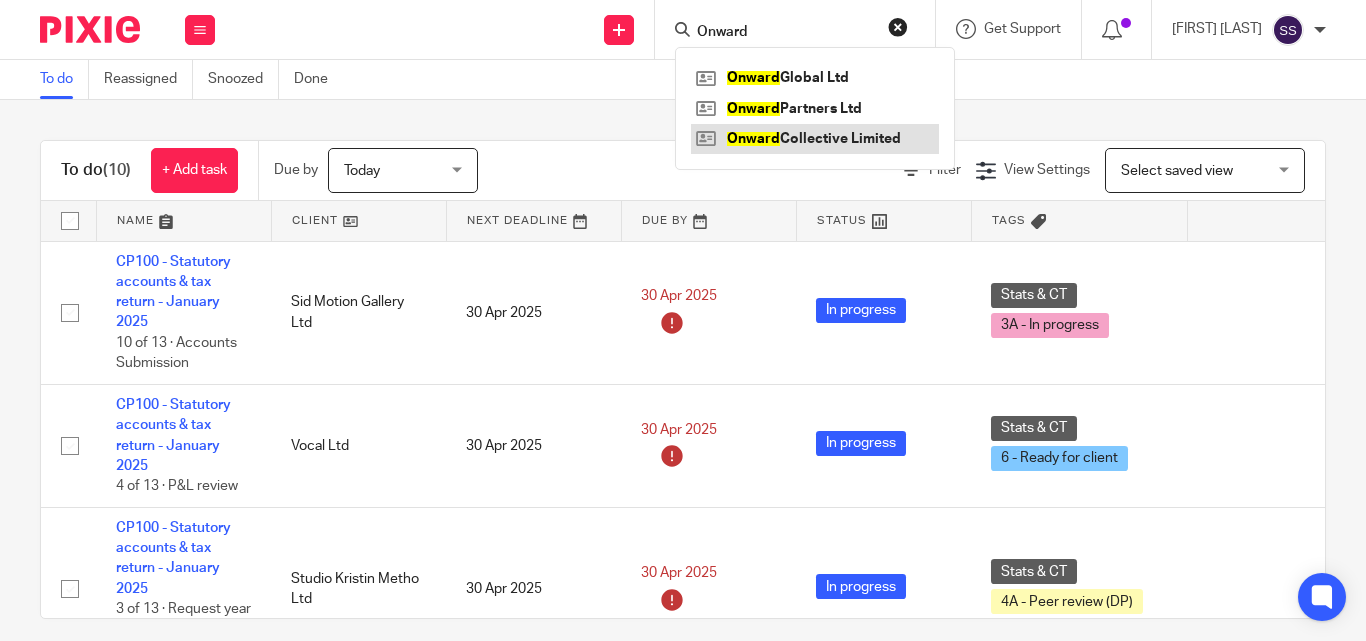 type on "Onward" 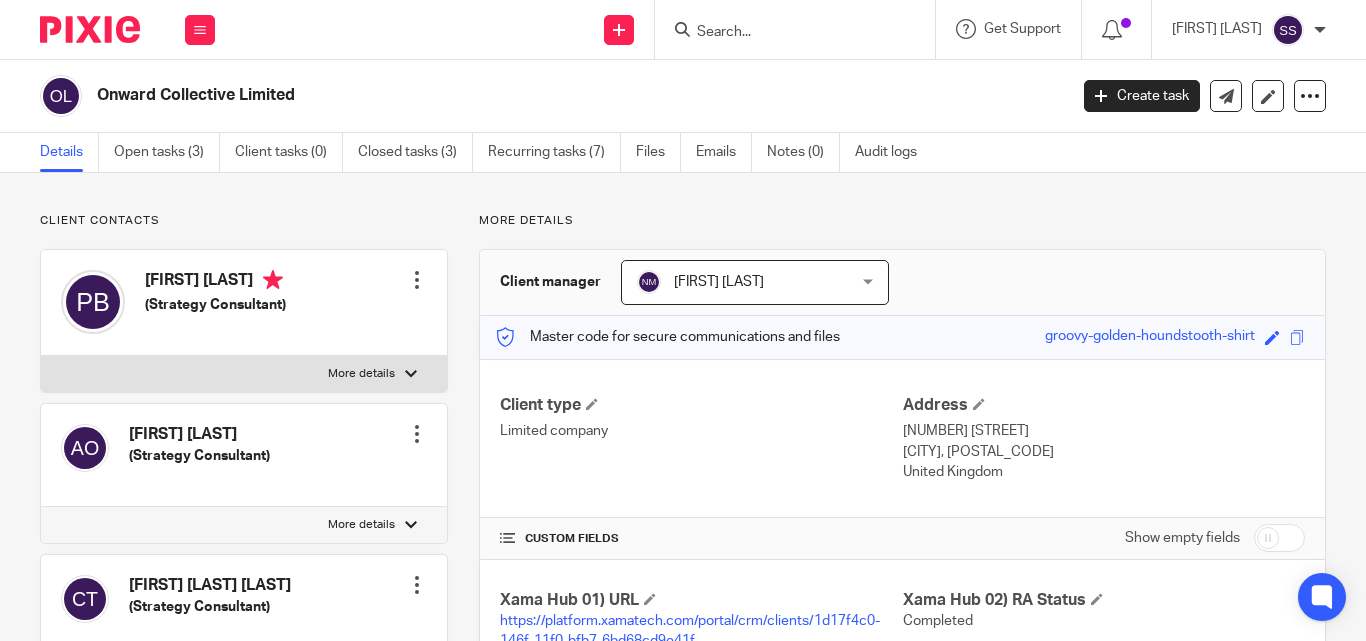 scroll, scrollTop: 0, scrollLeft: 0, axis: both 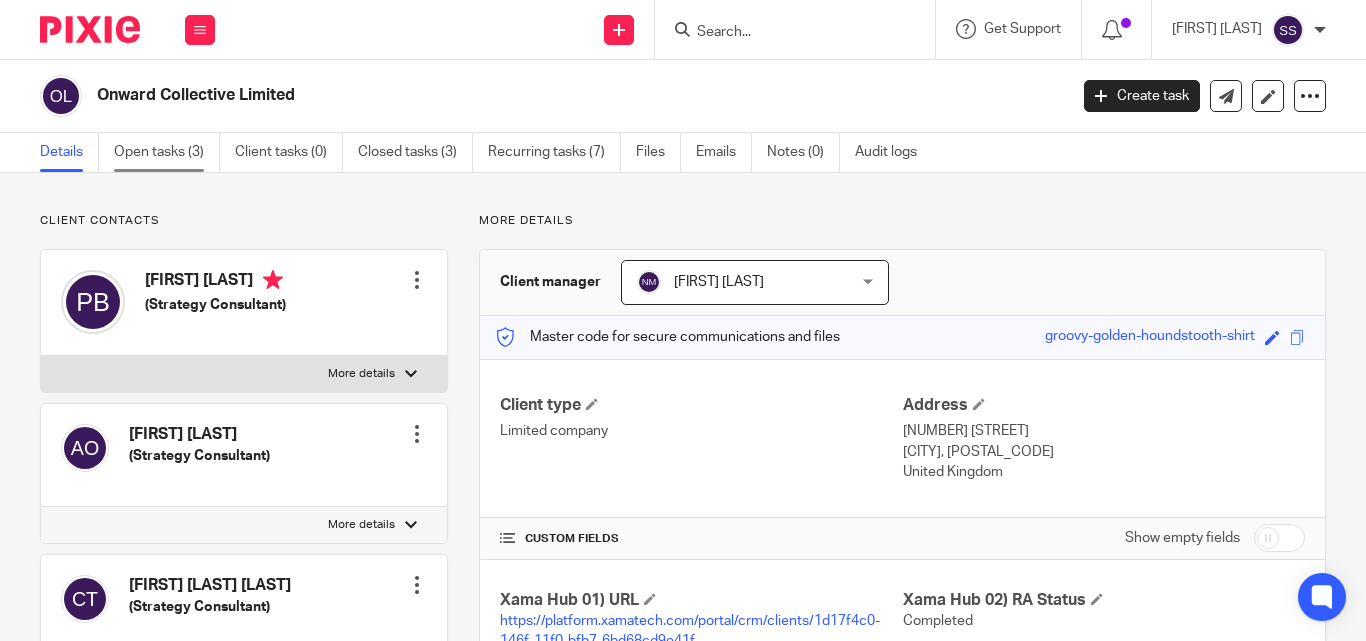 click on "Open tasks (3)" at bounding box center [167, 152] 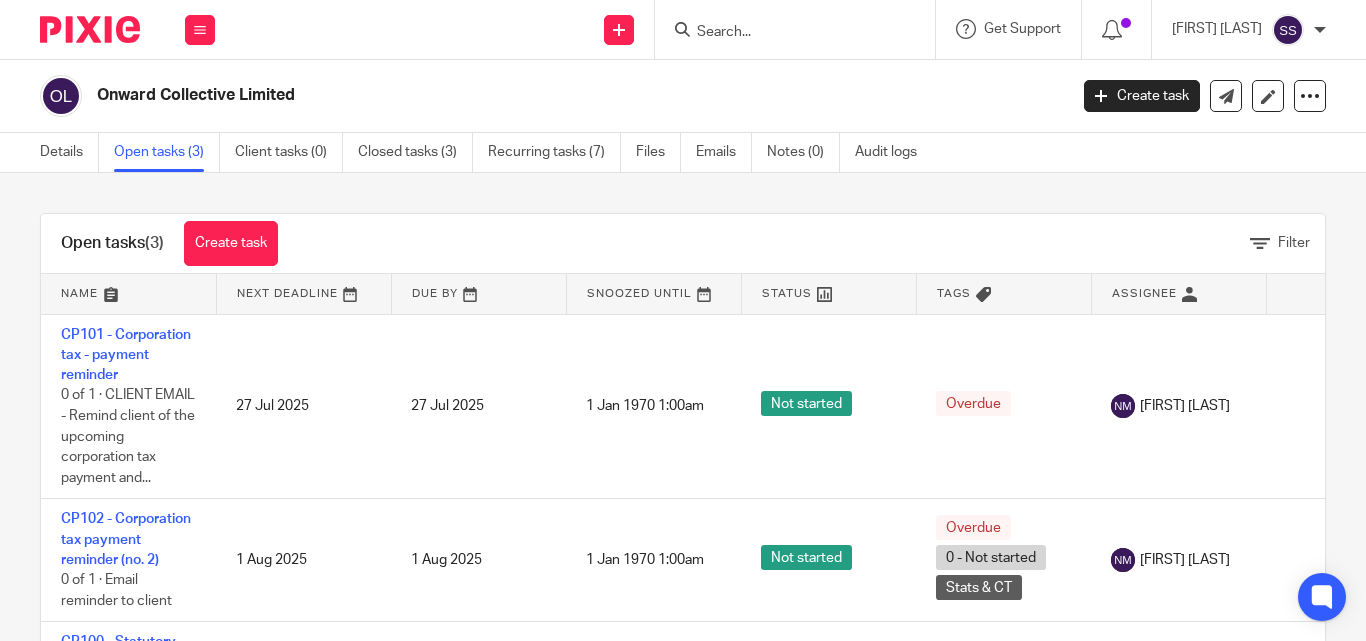 scroll, scrollTop: 0, scrollLeft: 0, axis: both 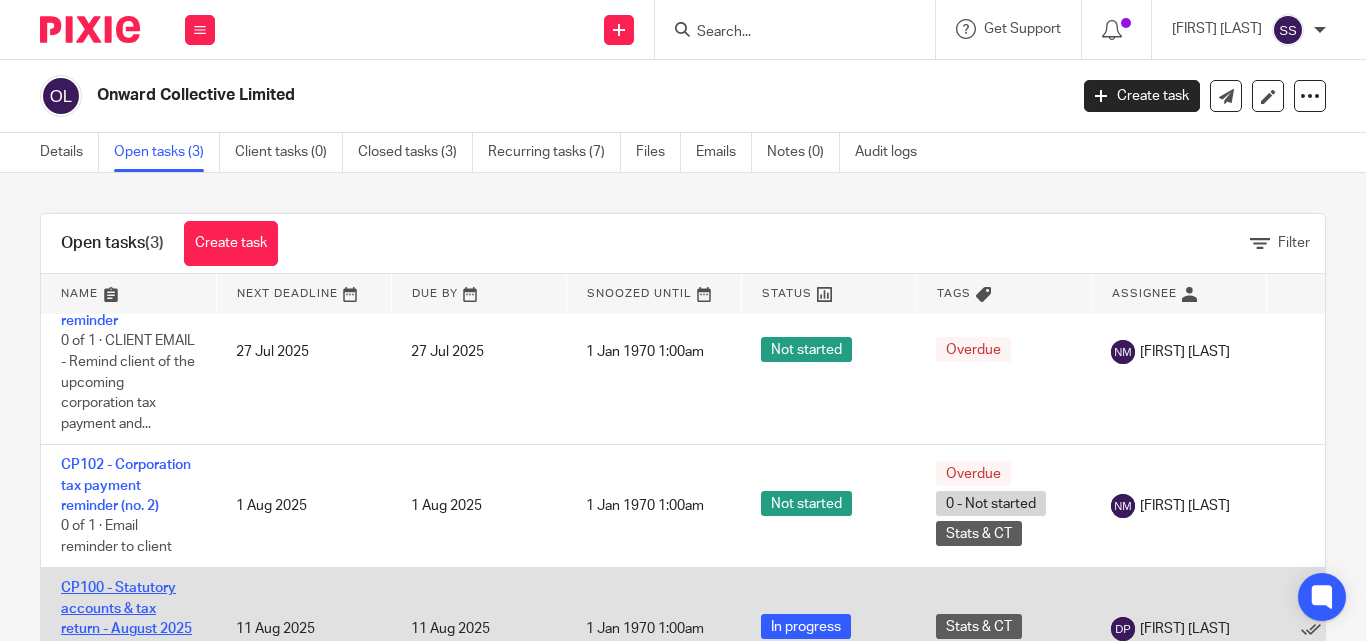 click on "CP100 - Statutory accounts & tax return - August 2025" at bounding box center (126, 608) 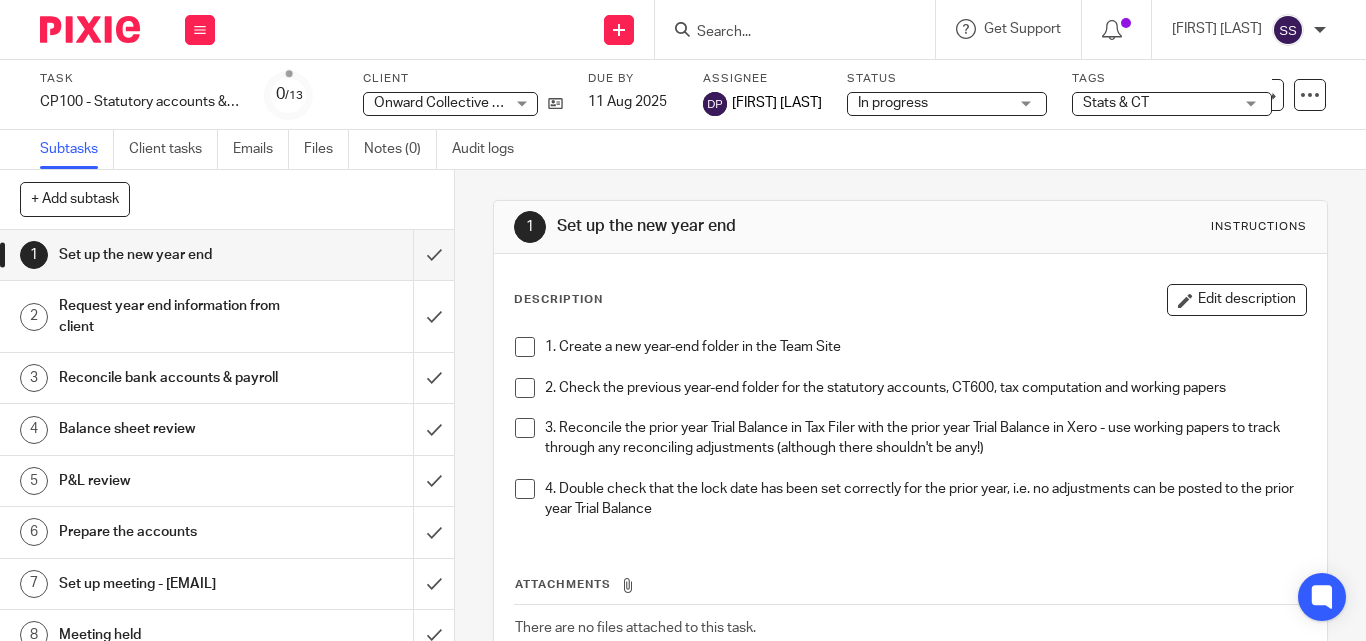 scroll, scrollTop: 0, scrollLeft: 0, axis: both 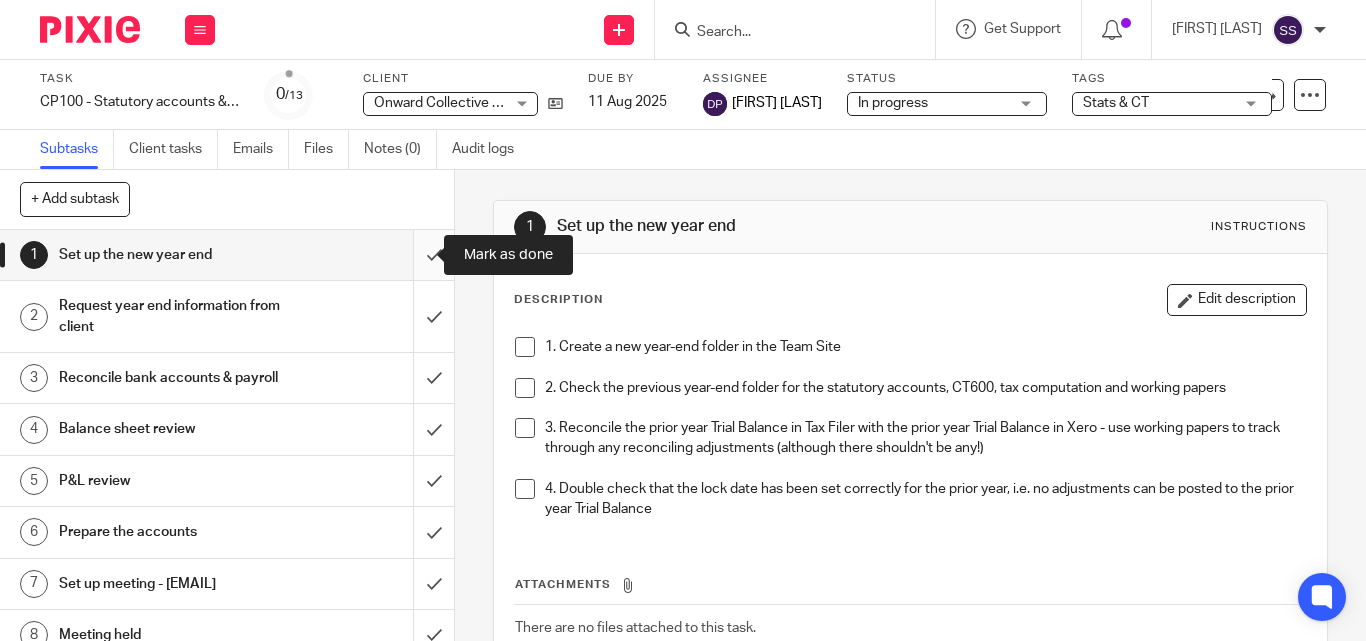 click at bounding box center (227, 255) 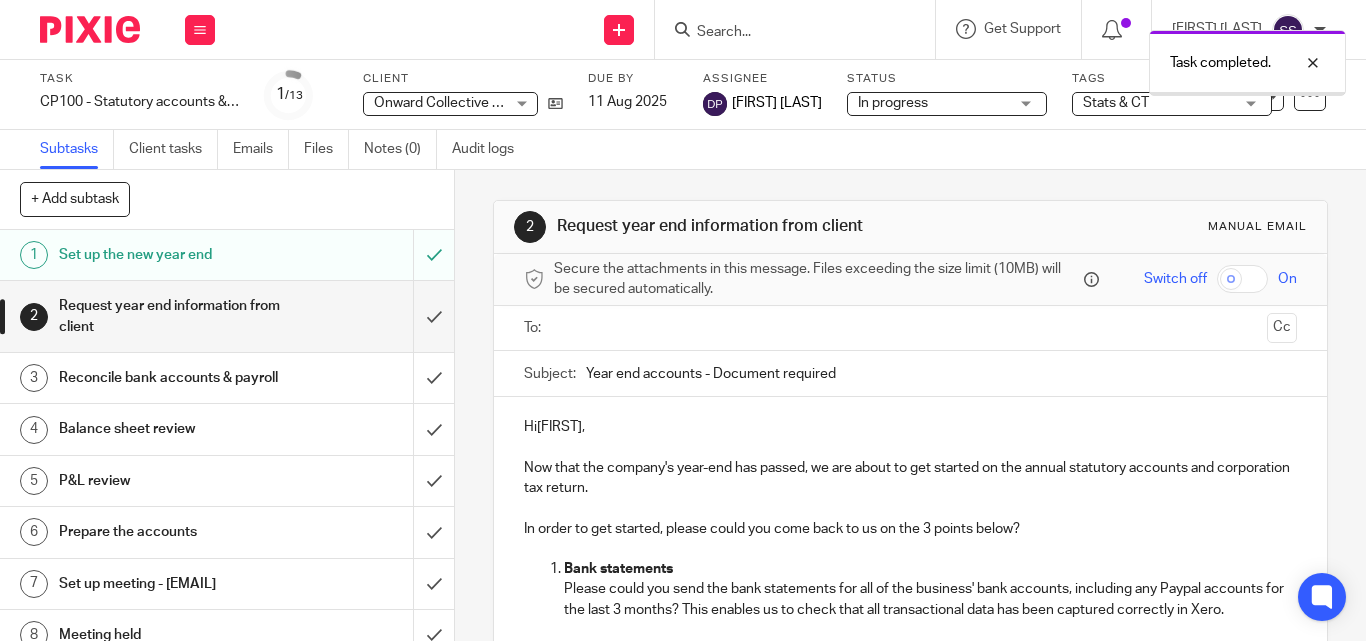 scroll, scrollTop: 0, scrollLeft: 0, axis: both 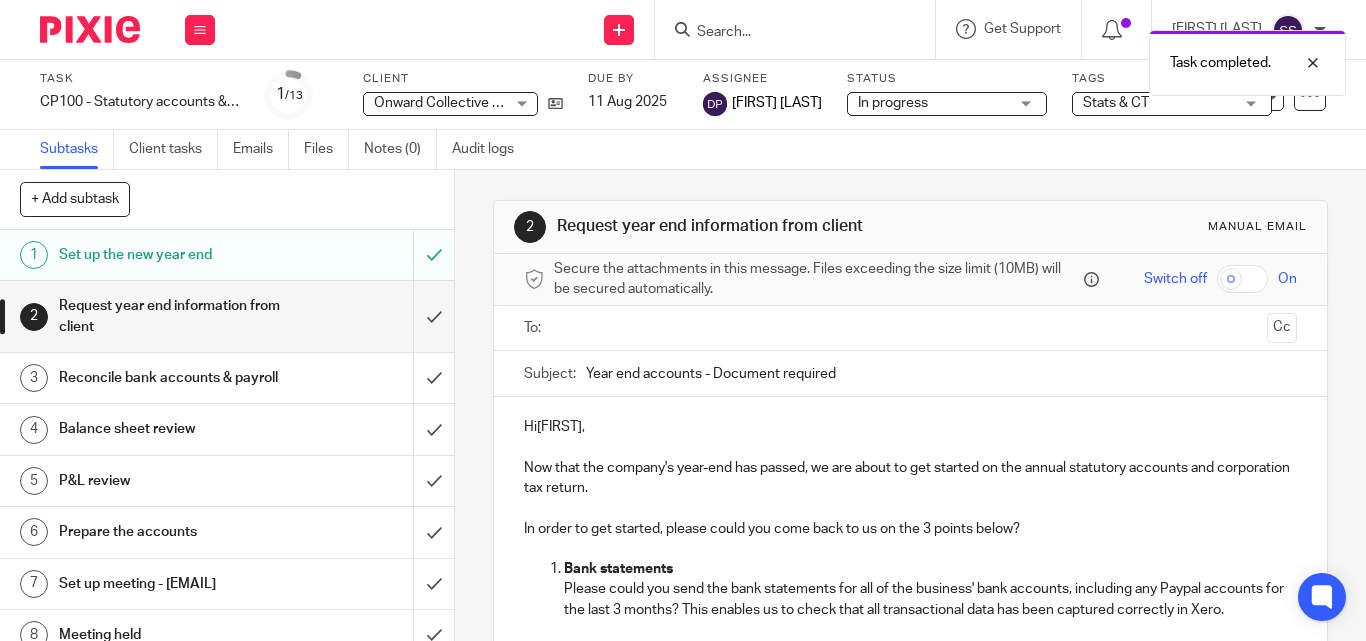 click on "Set up the new year end" at bounding box center (170, 255) 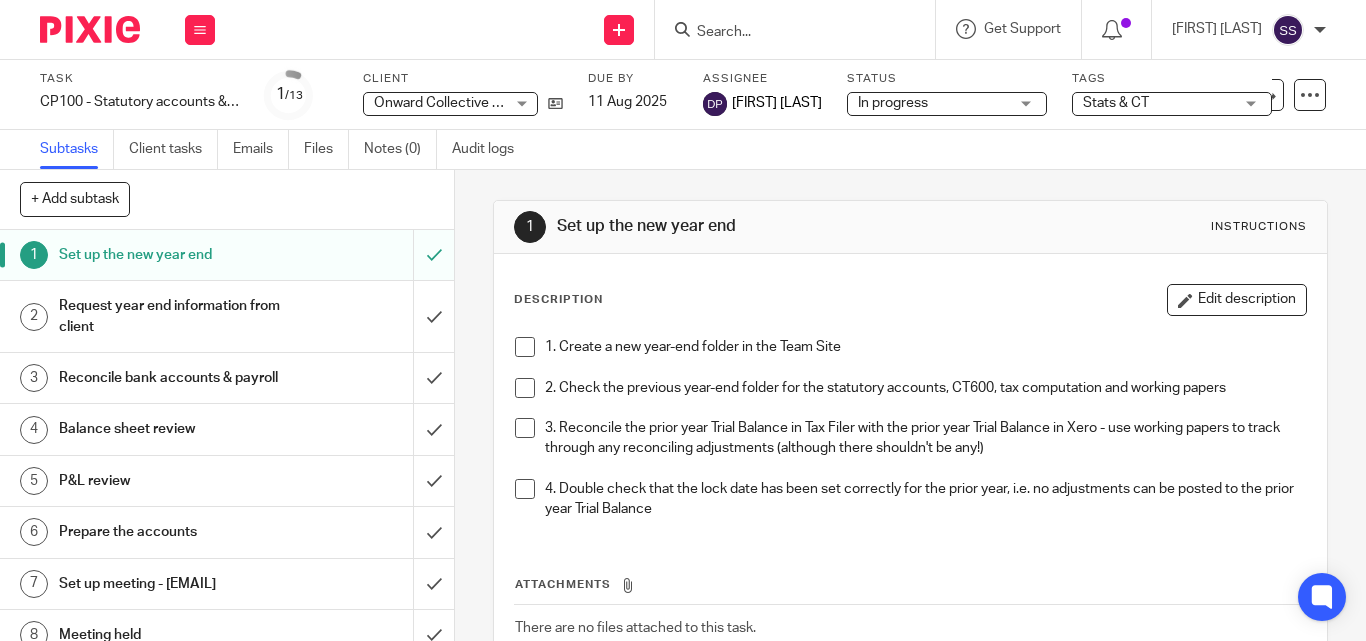 scroll, scrollTop: 0, scrollLeft: 0, axis: both 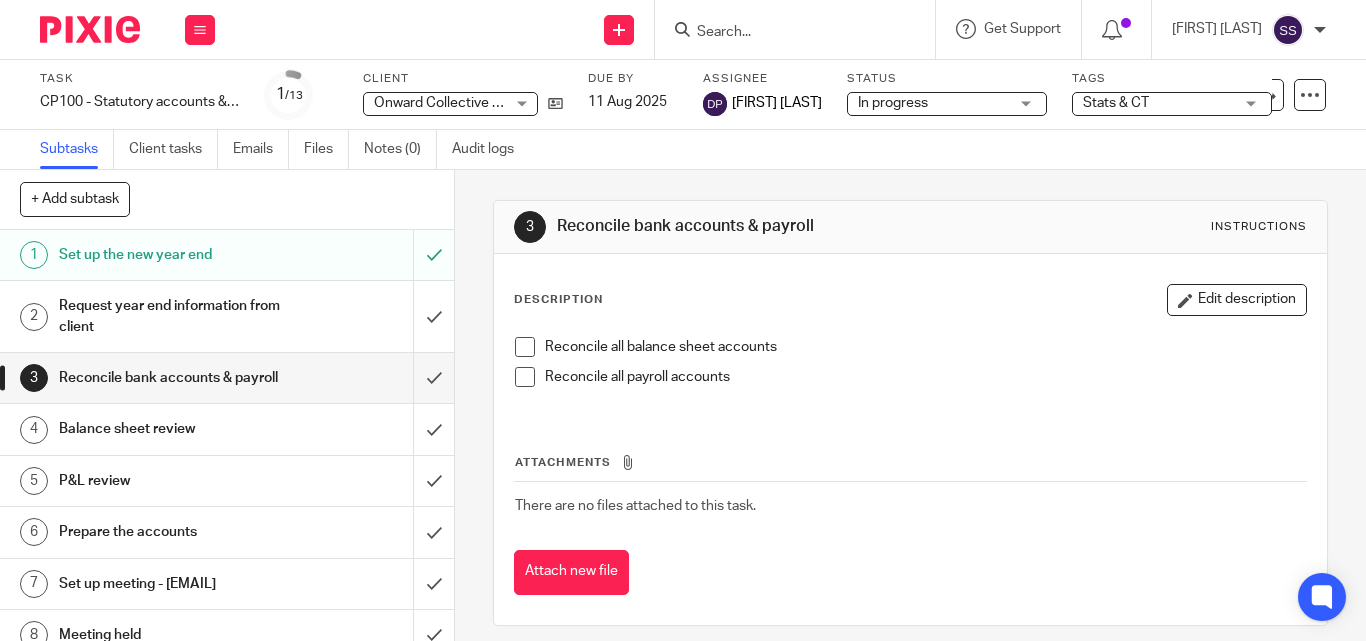 click at bounding box center [525, 347] 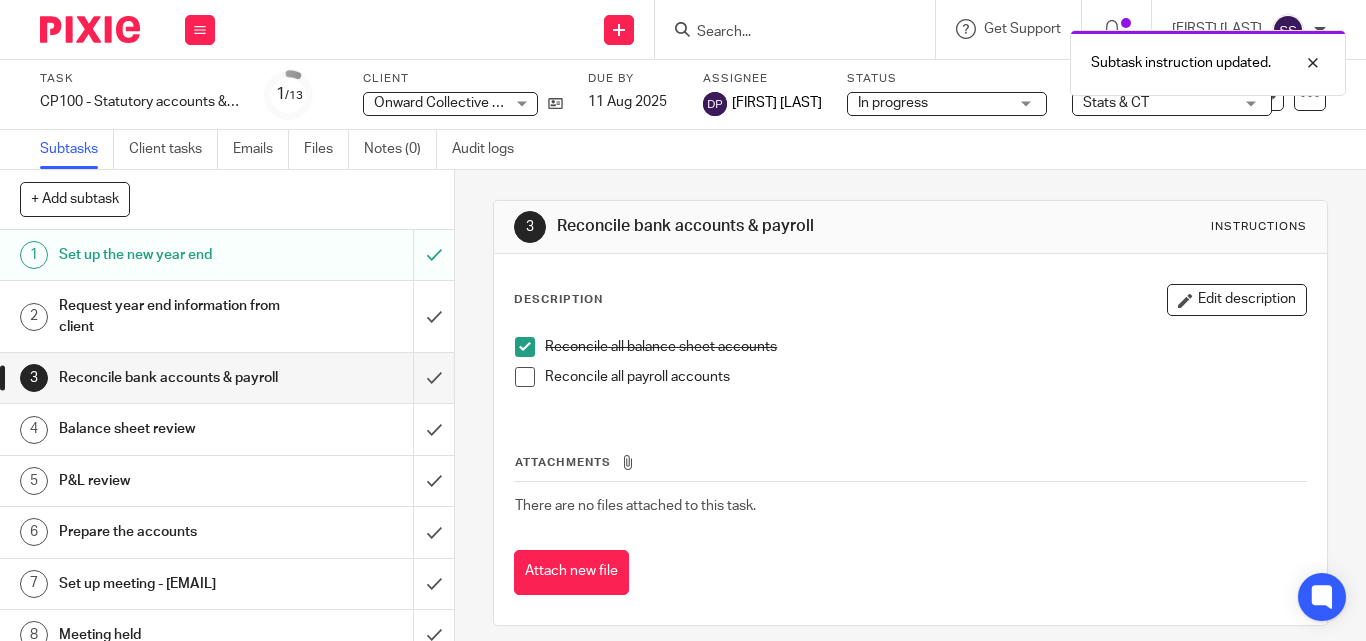click at bounding box center (525, 377) 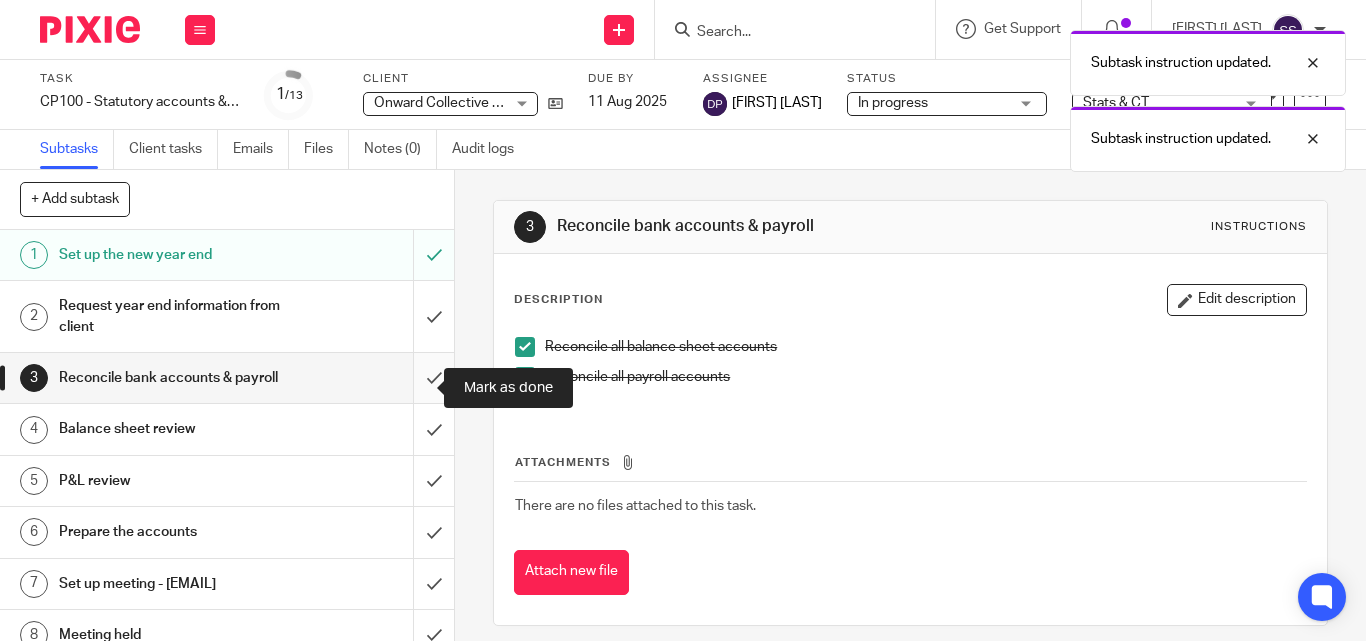 click at bounding box center (227, 378) 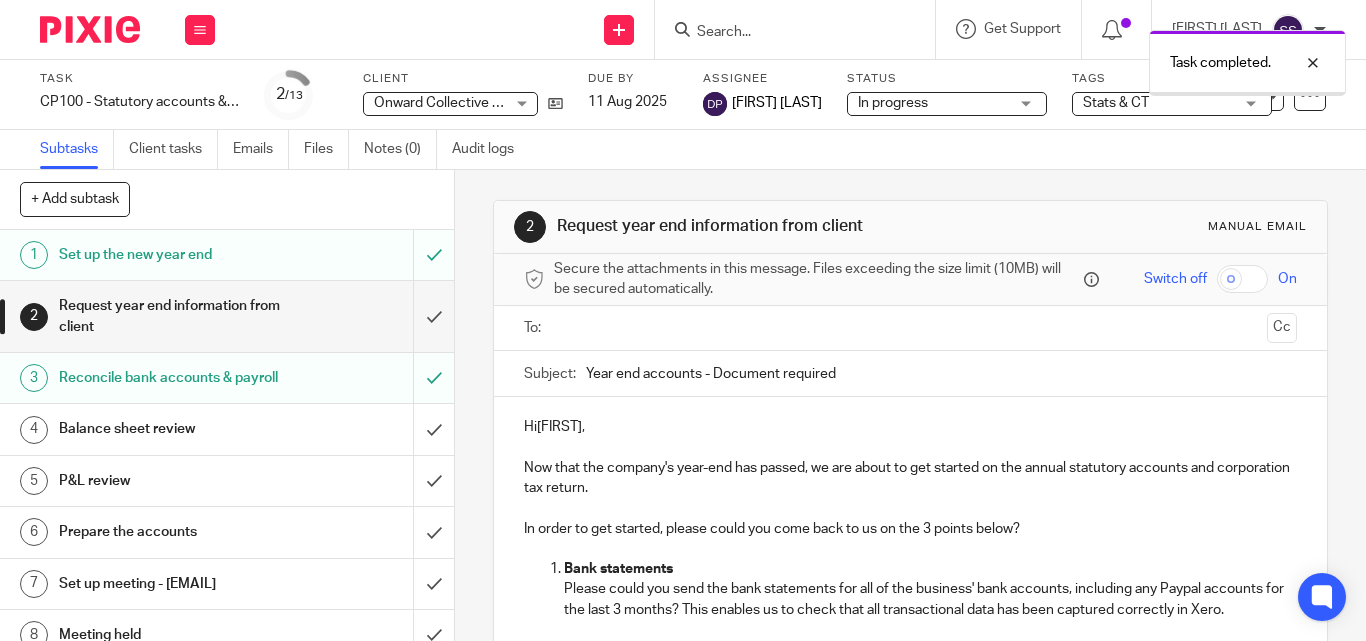 scroll, scrollTop: 0, scrollLeft: 0, axis: both 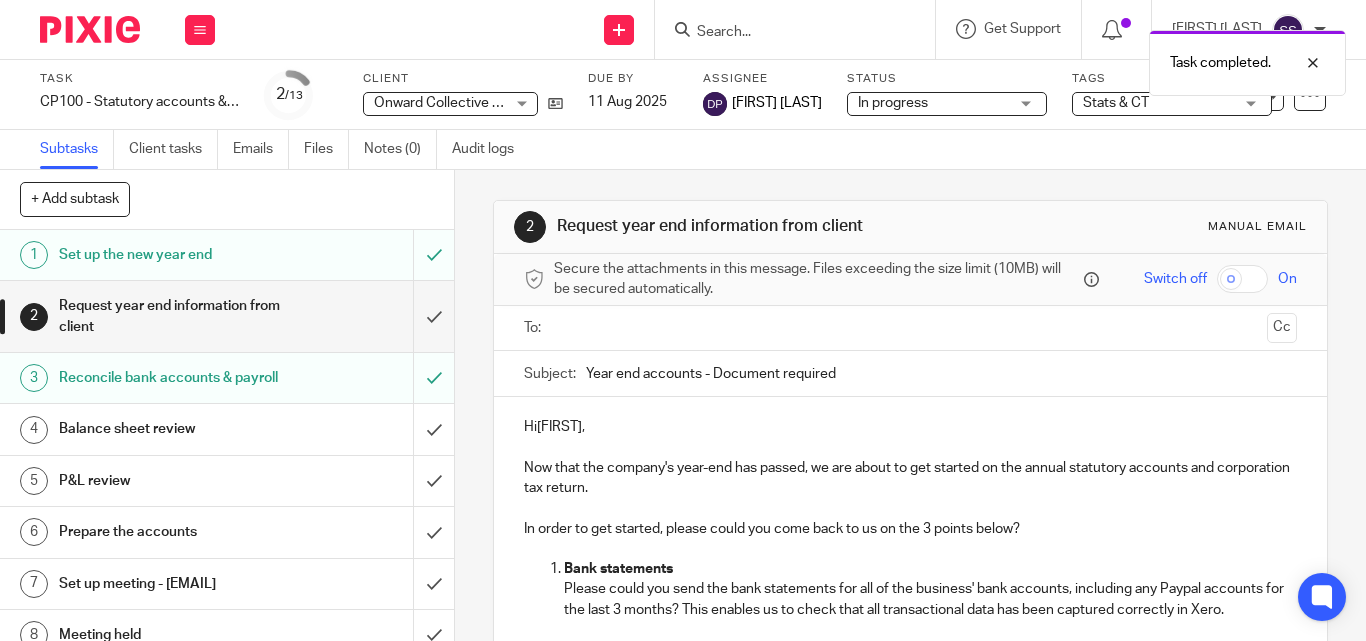 click on "Balance sheet review" at bounding box center [170, 429] 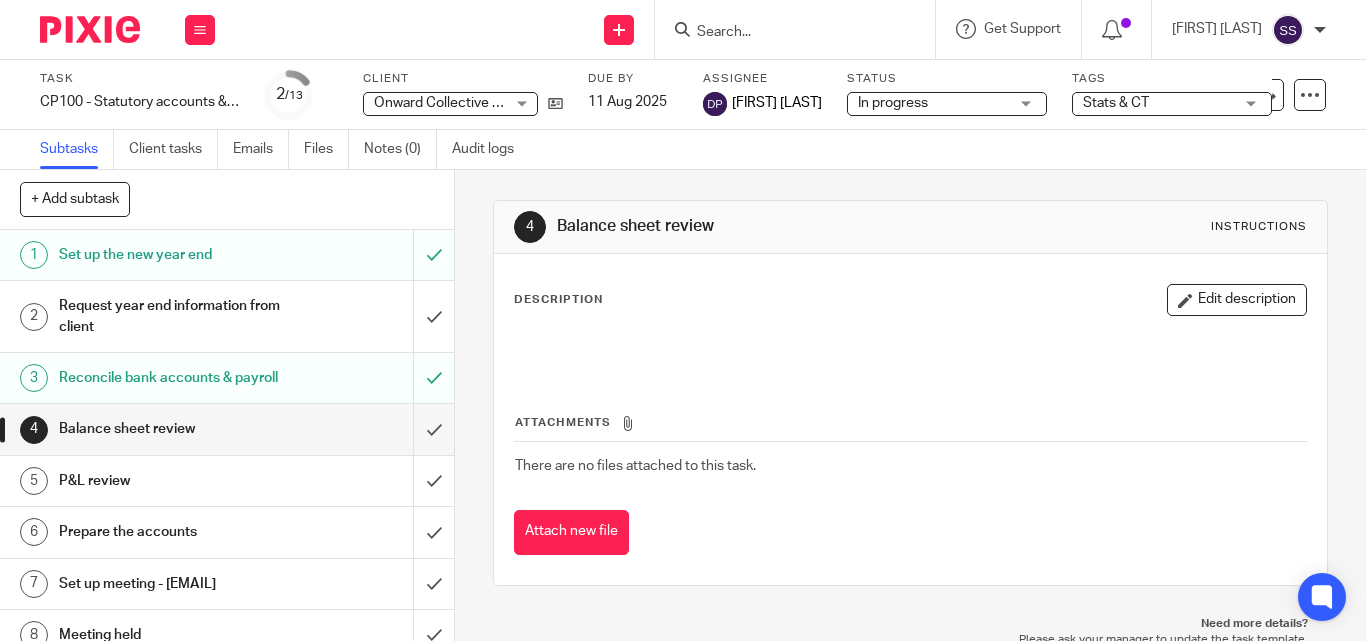 scroll, scrollTop: 0, scrollLeft: 0, axis: both 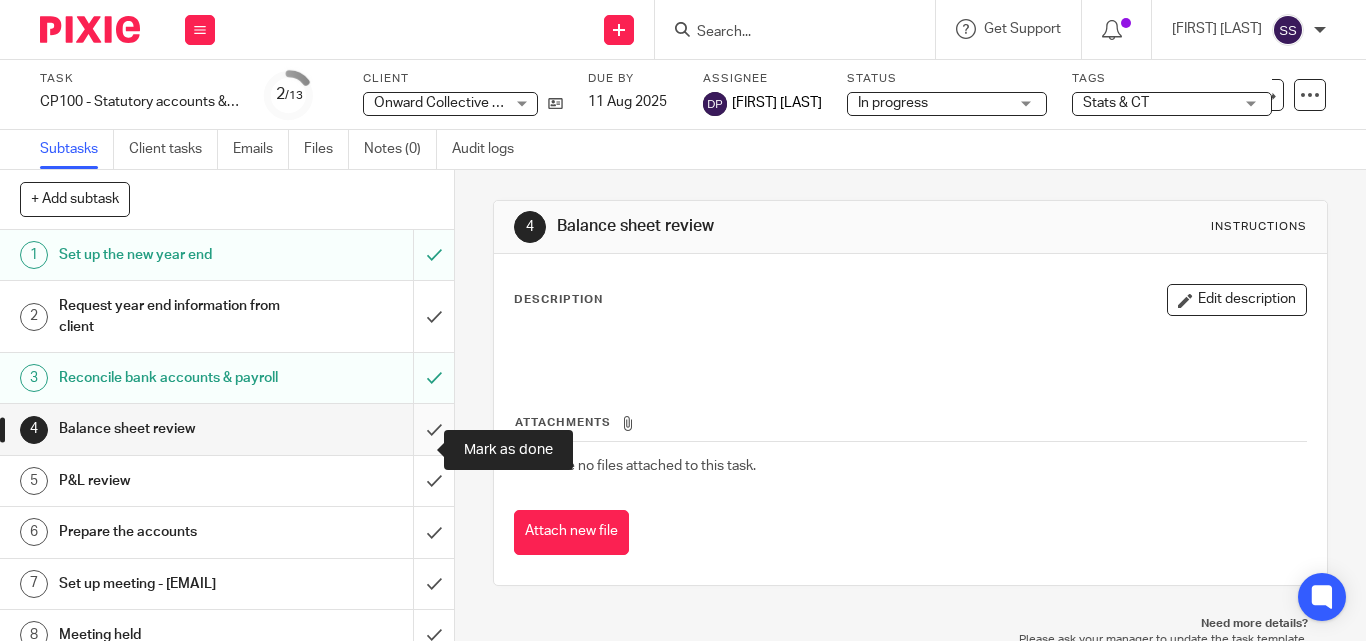 click at bounding box center [227, 429] 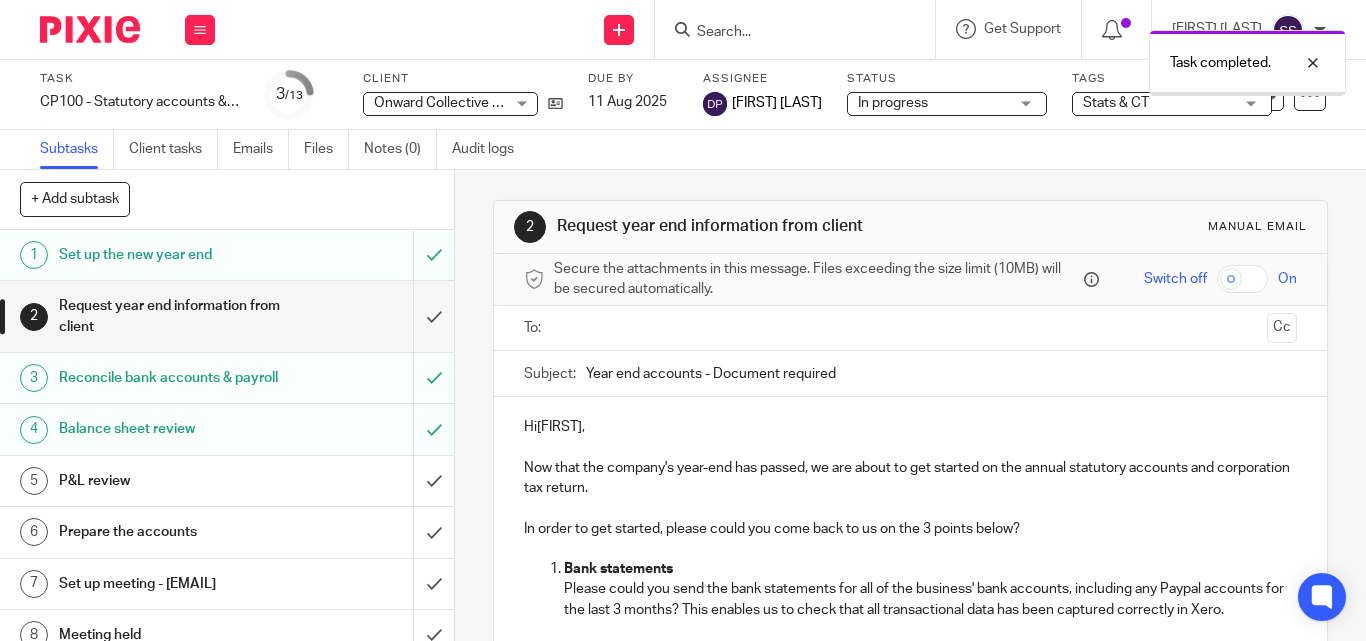 scroll, scrollTop: 0, scrollLeft: 0, axis: both 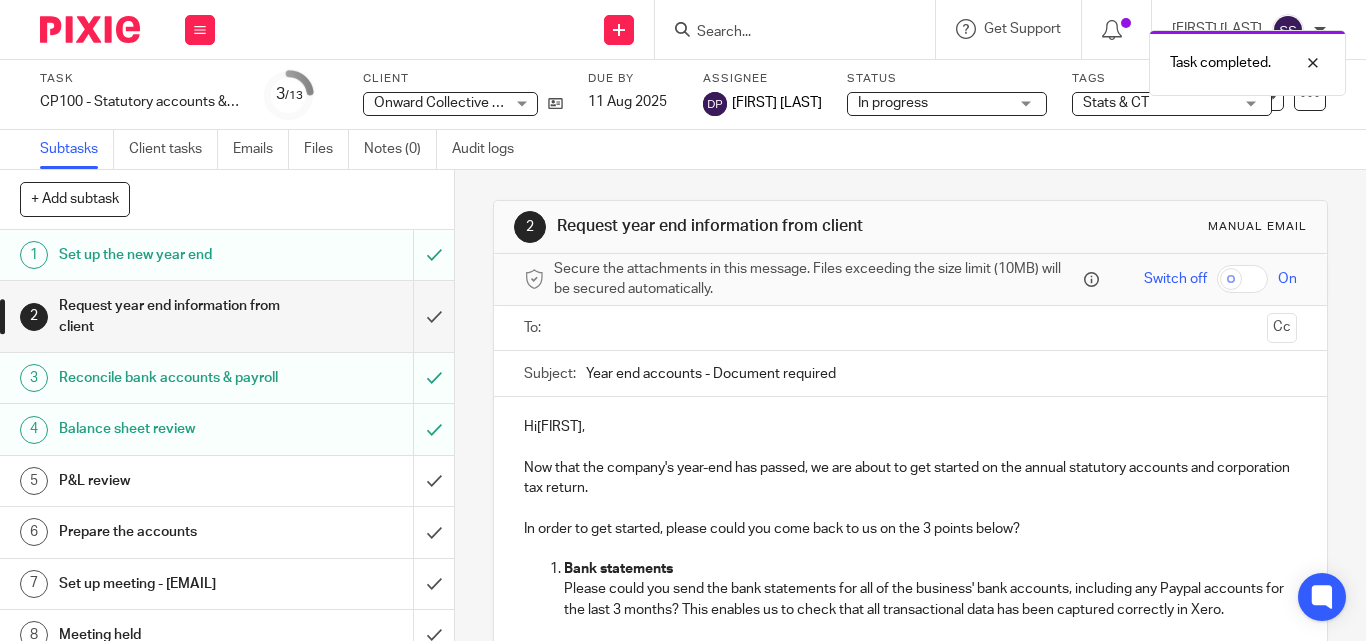 click on "In progress" at bounding box center [933, 103] 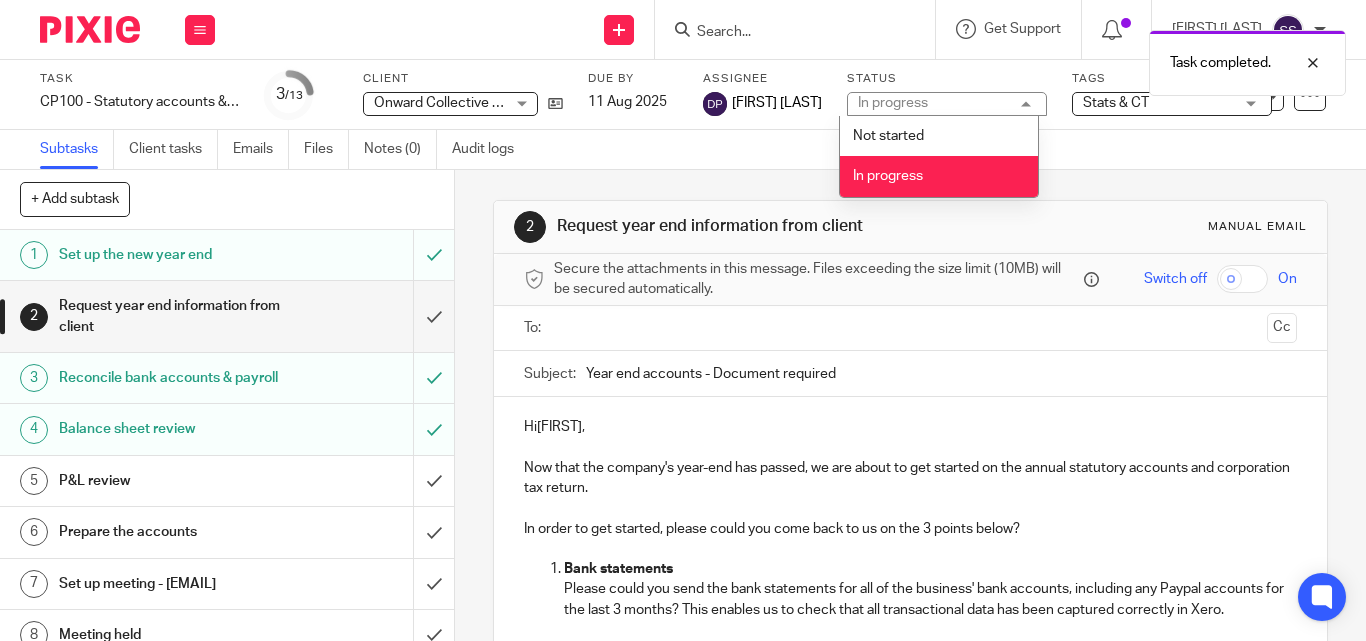 click on "Stats & CT" at bounding box center (1158, 103) 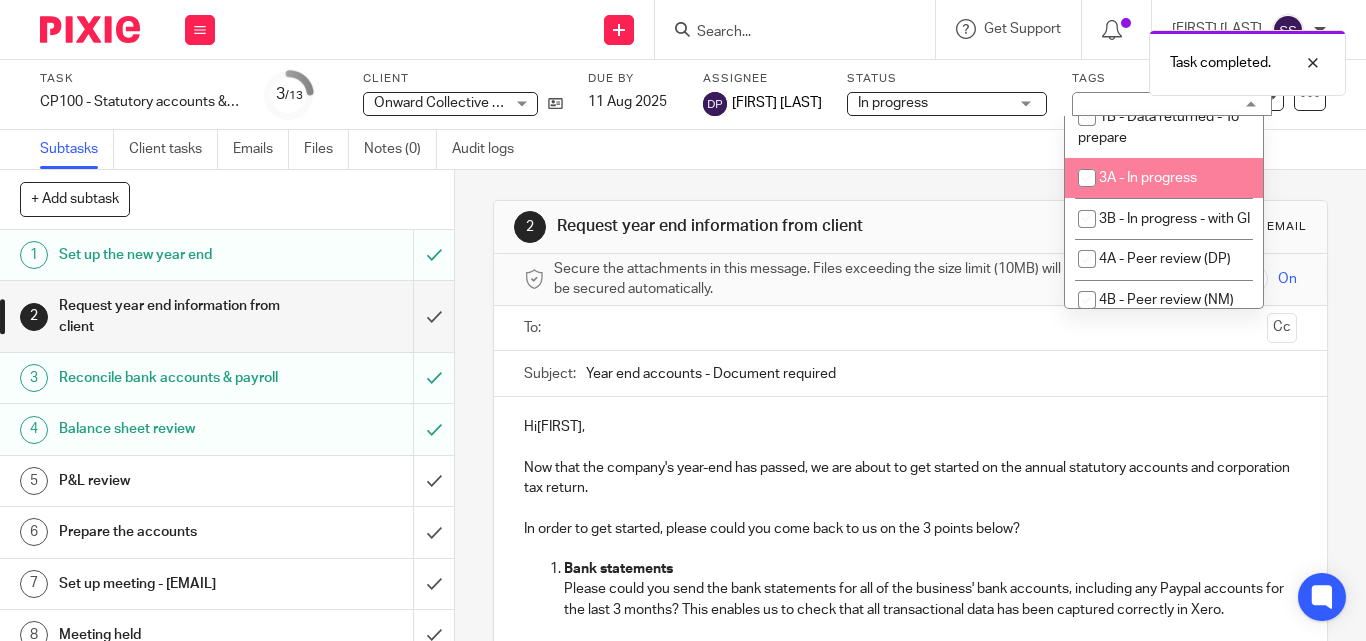 scroll, scrollTop: 200, scrollLeft: 0, axis: vertical 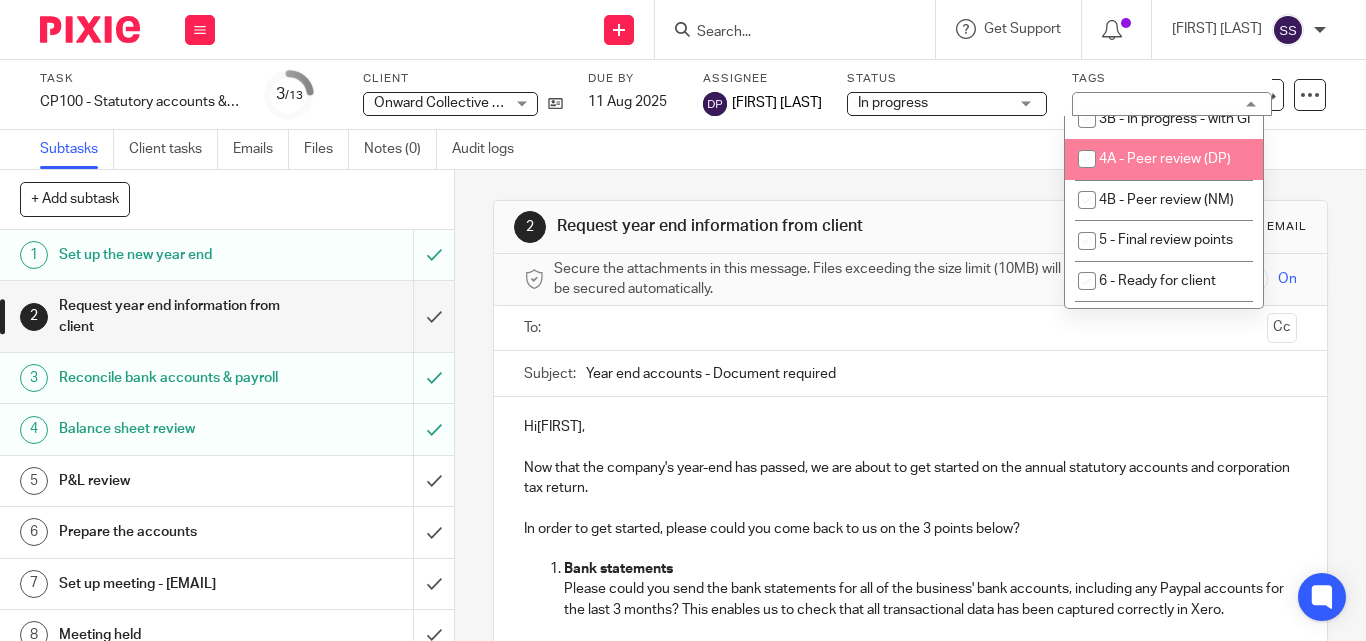 click at bounding box center [1087, 159] 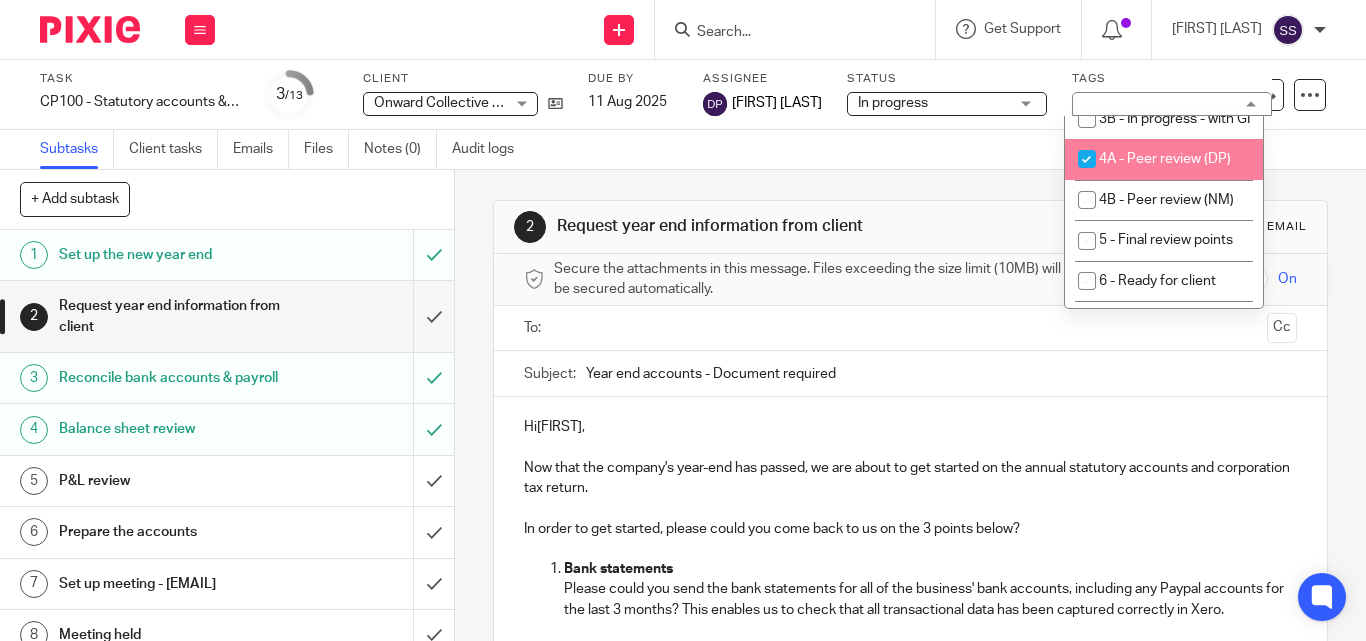 checkbox on "true" 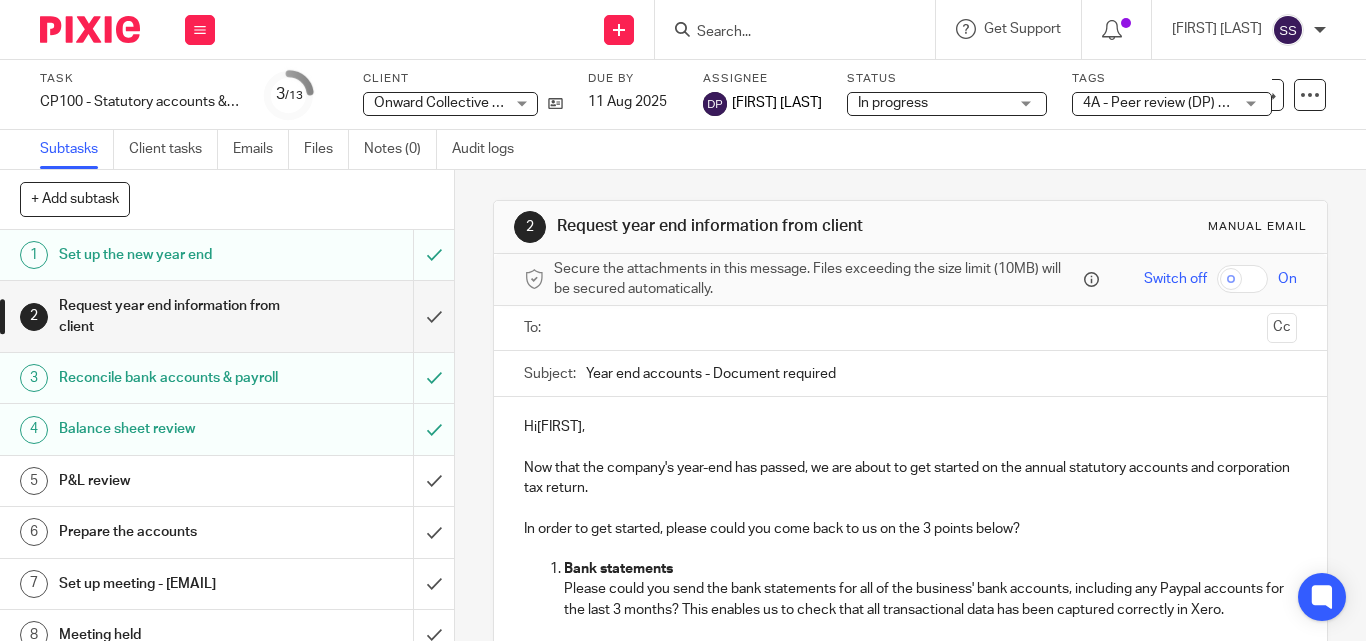 click on "Subtasks
Client tasks
Emails
Files
Notes (0)
Audit logs" at bounding box center [683, 150] 